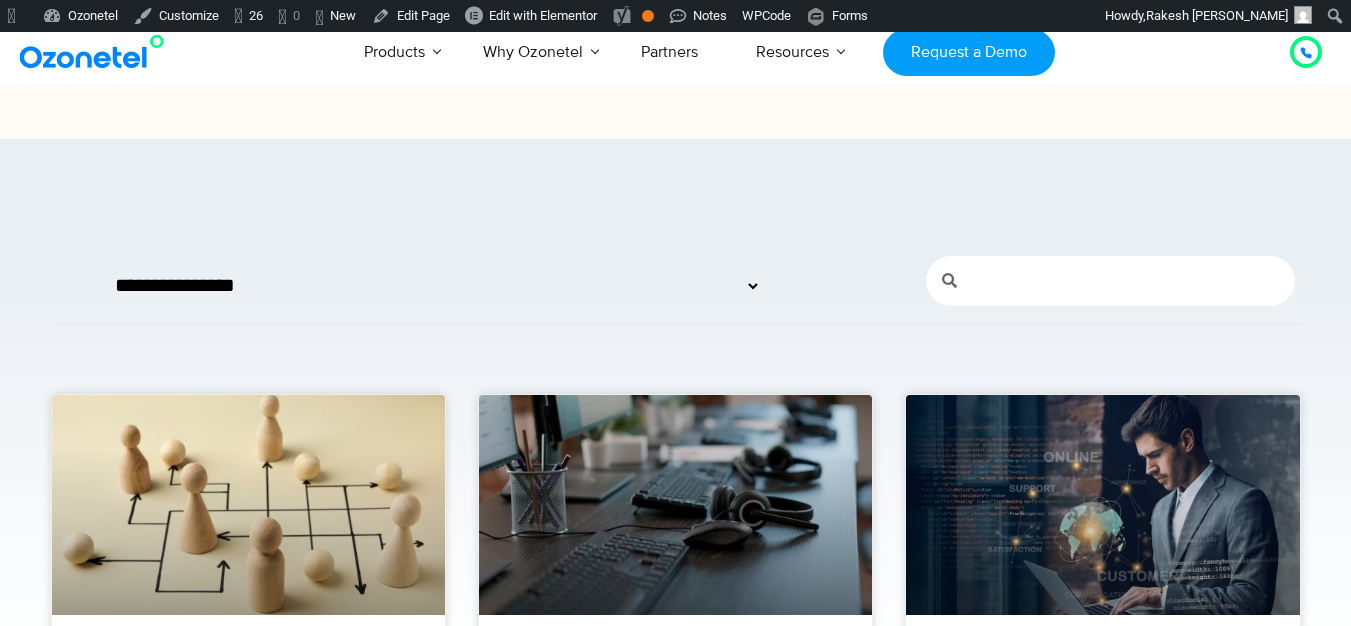 scroll, scrollTop: 0, scrollLeft: 0, axis: both 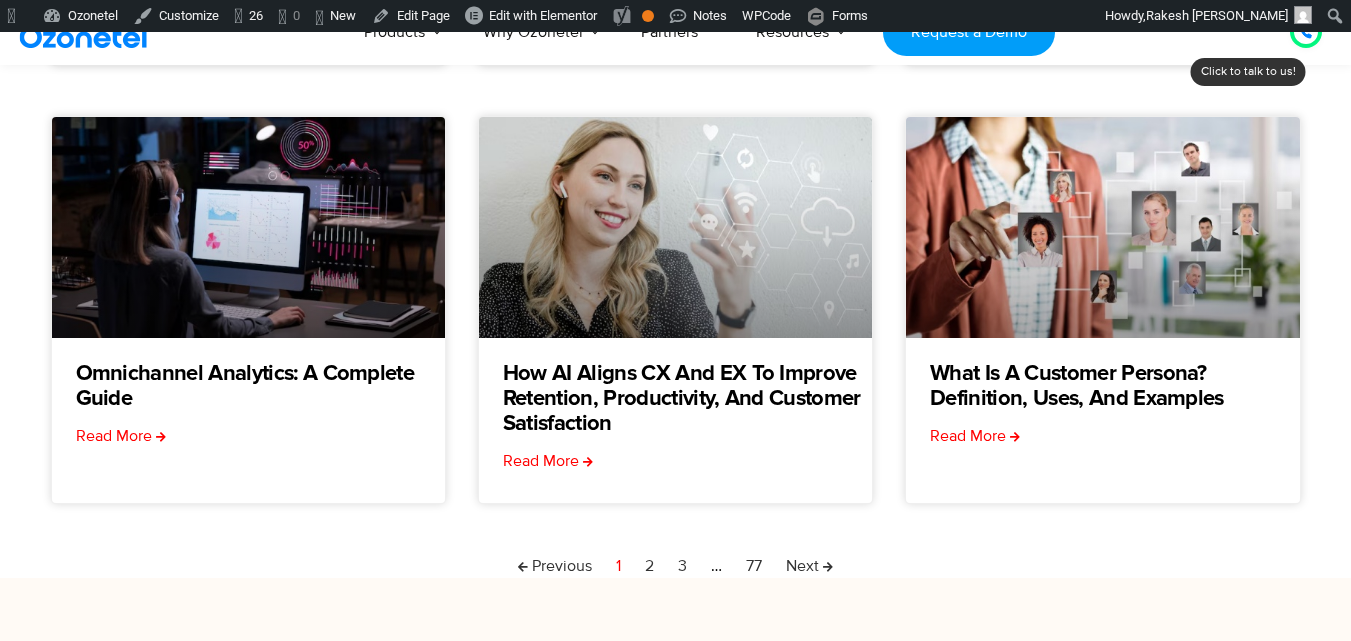 drag, startPoint x: 0, startPoint y: 0, endPoint x: 1365, endPoint y: 273, distance: 1392.0323 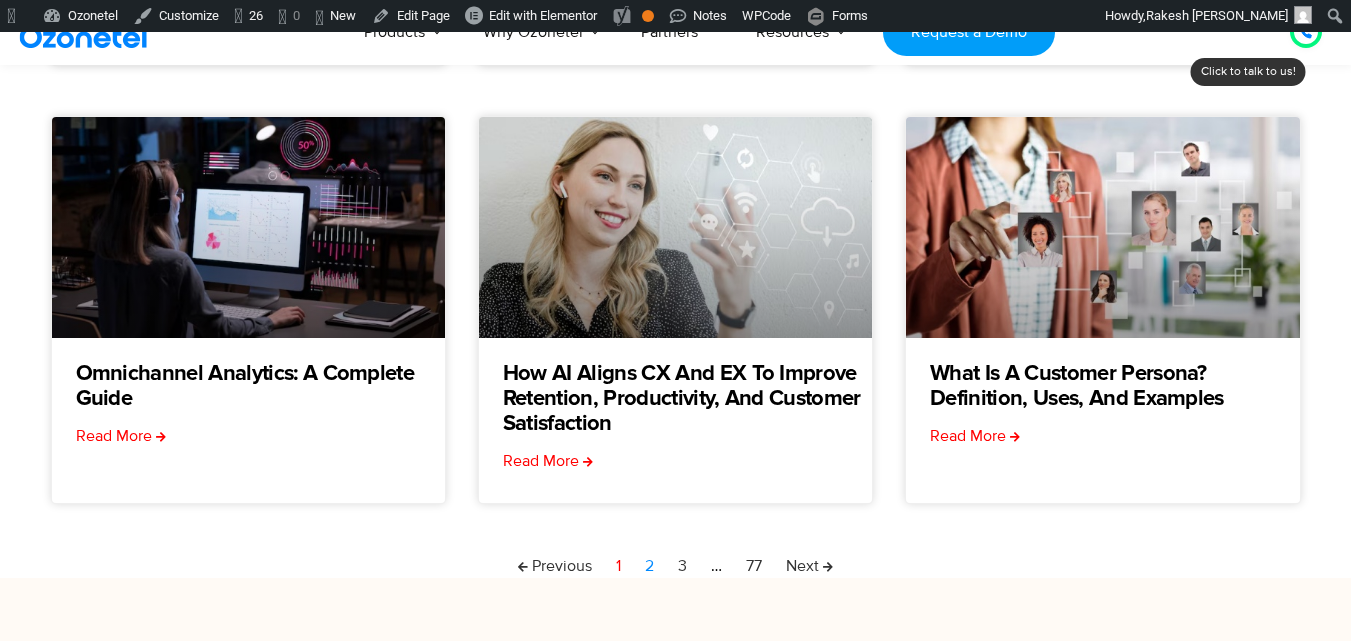 click on "Page 2" at bounding box center (649, 566) 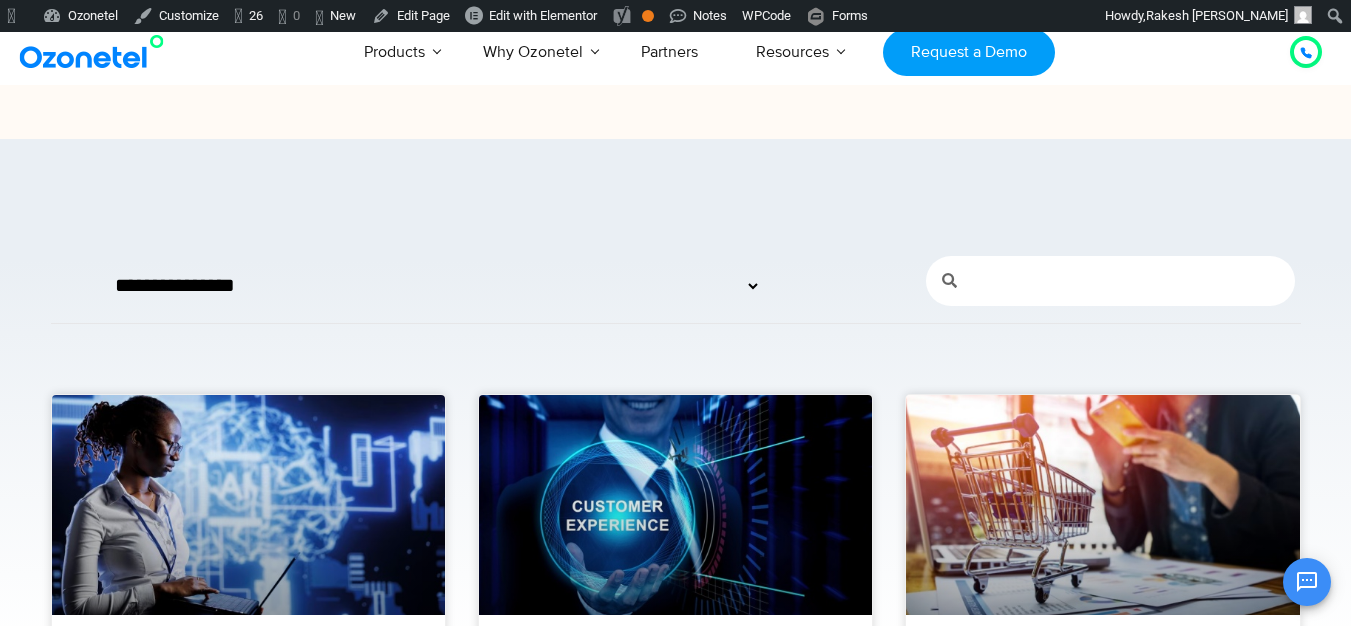 scroll, scrollTop: 0, scrollLeft: 0, axis: both 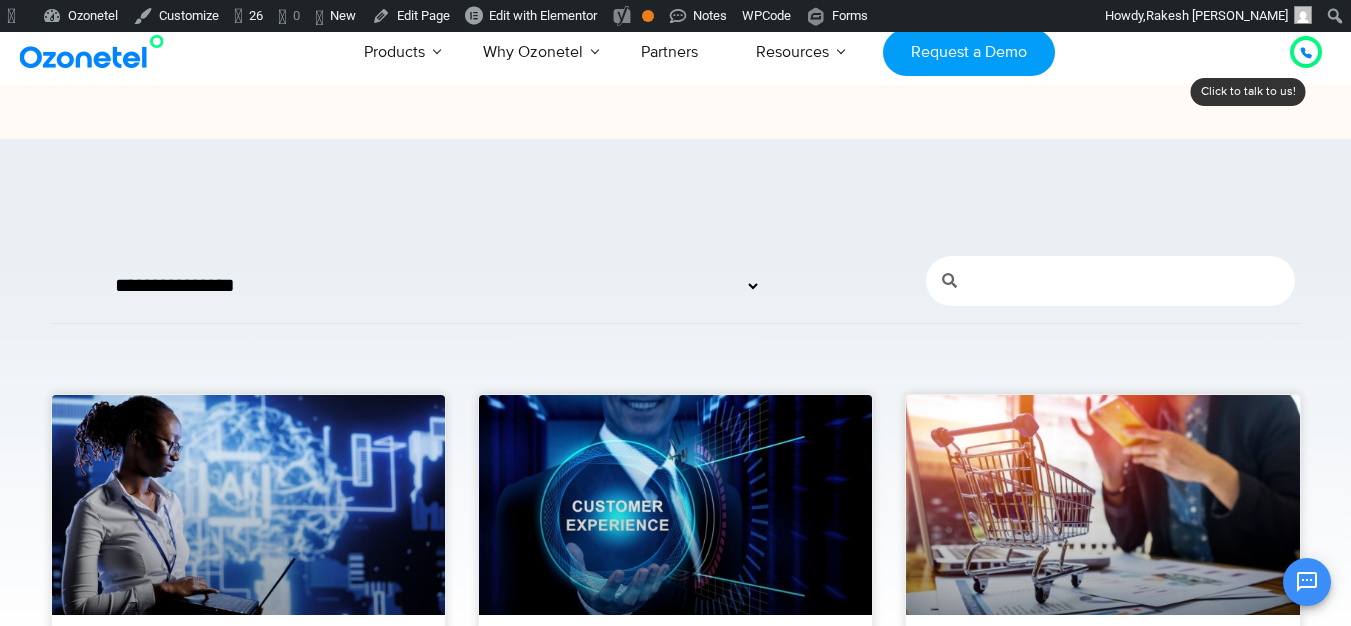 drag, startPoint x: 1360, startPoint y: 77, endPoint x: 1349, endPoint y: 43, distance: 35.735138 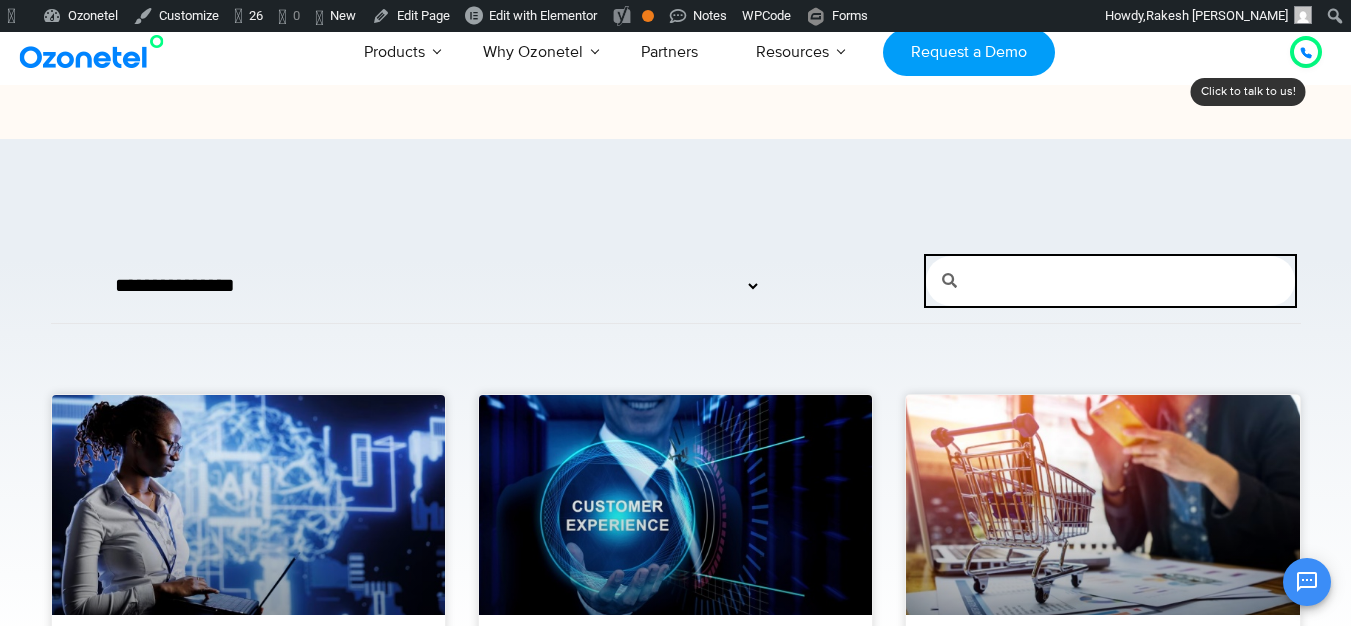 click on "Search" at bounding box center (1126, 281) 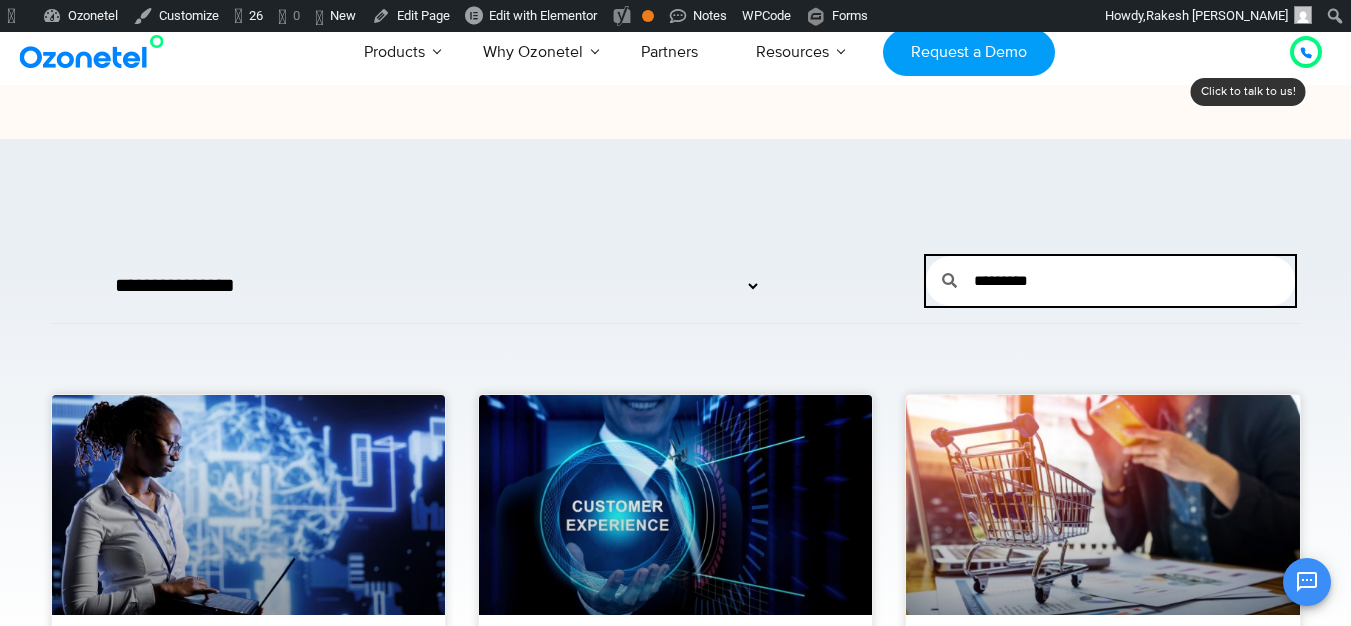 type on "*********" 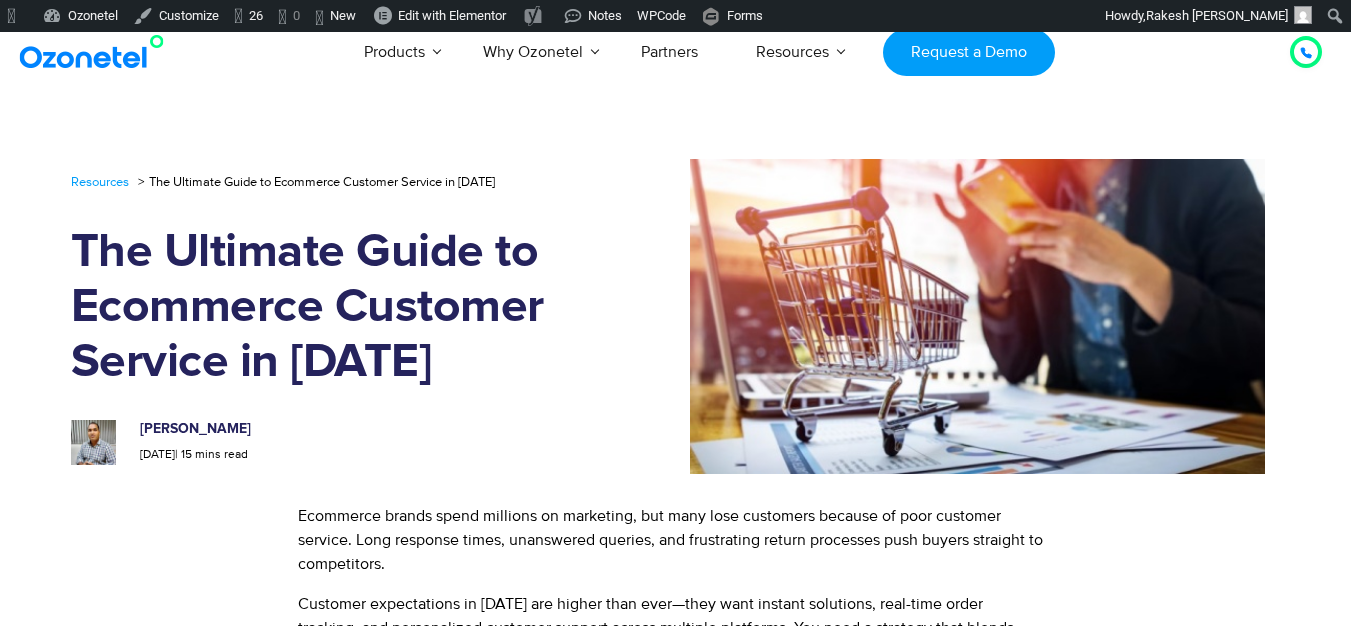 scroll, scrollTop: 0, scrollLeft: 0, axis: both 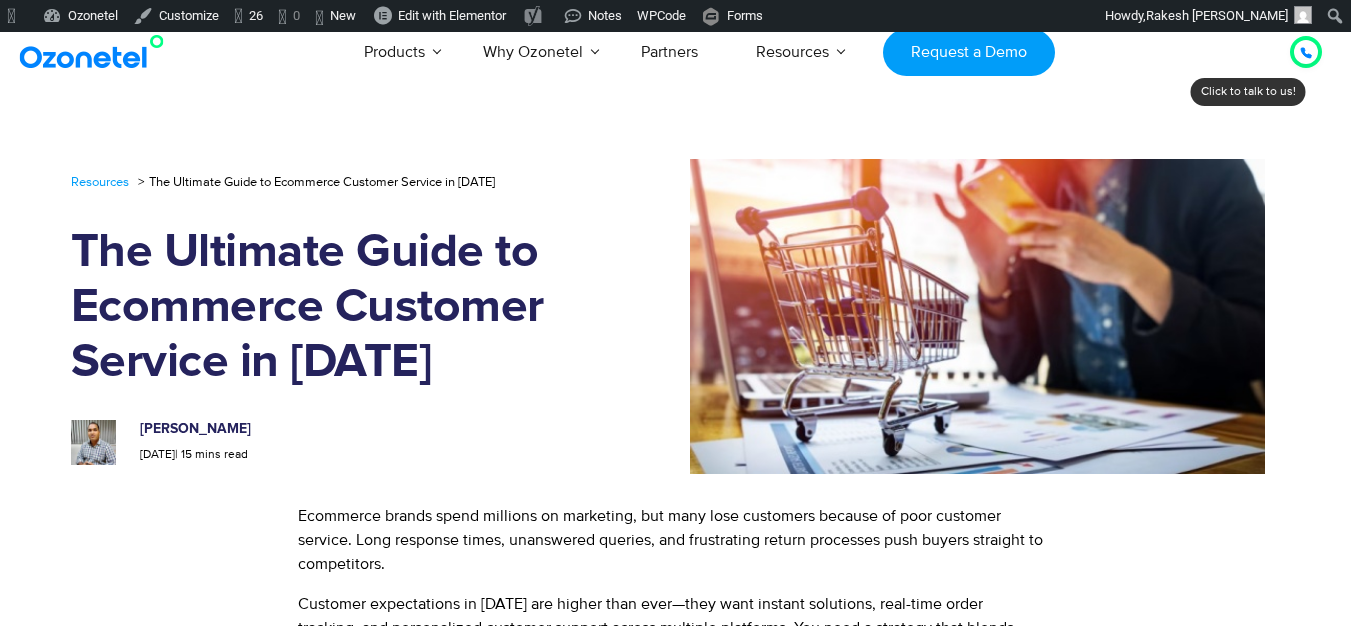 drag, startPoint x: 1365, startPoint y: 27, endPoint x: 1339, endPoint y: -87, distance: 116.92733 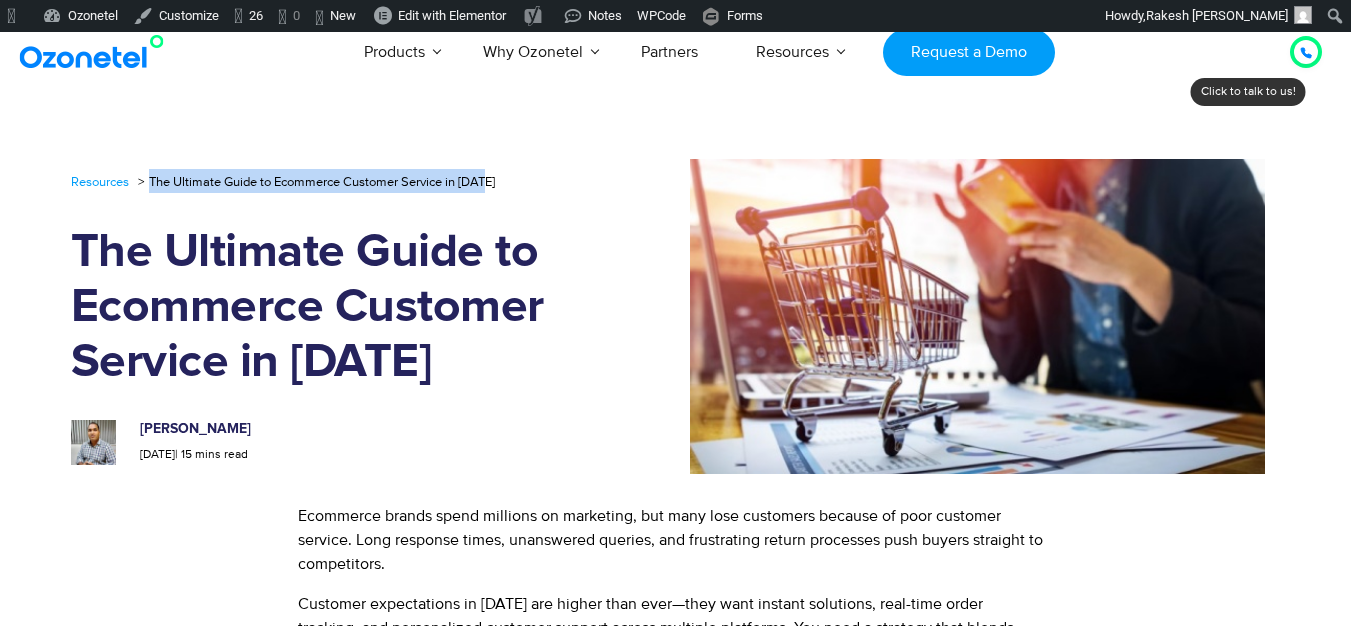 drag, startPoint x: 150, startPoint y: 179, endPoint x: 508, endPoint y: 175, distance: 358.02234 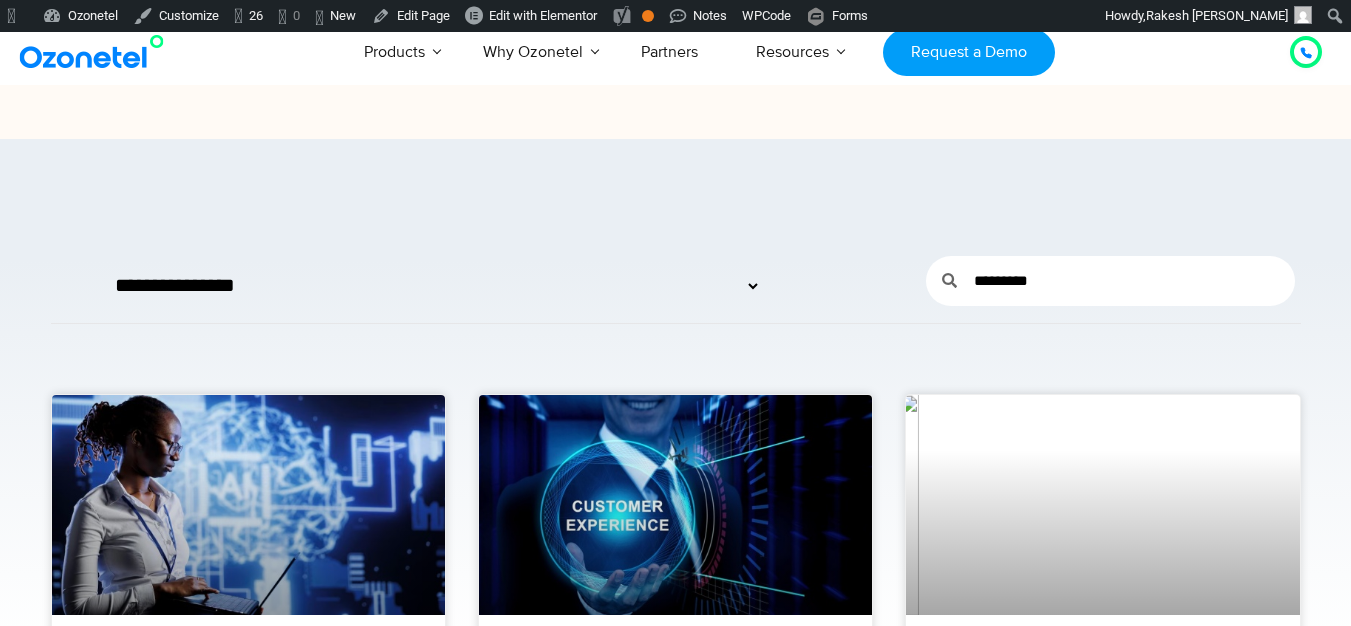 scroll, scrollTop: 0, scrollLeft: 0, axis: both 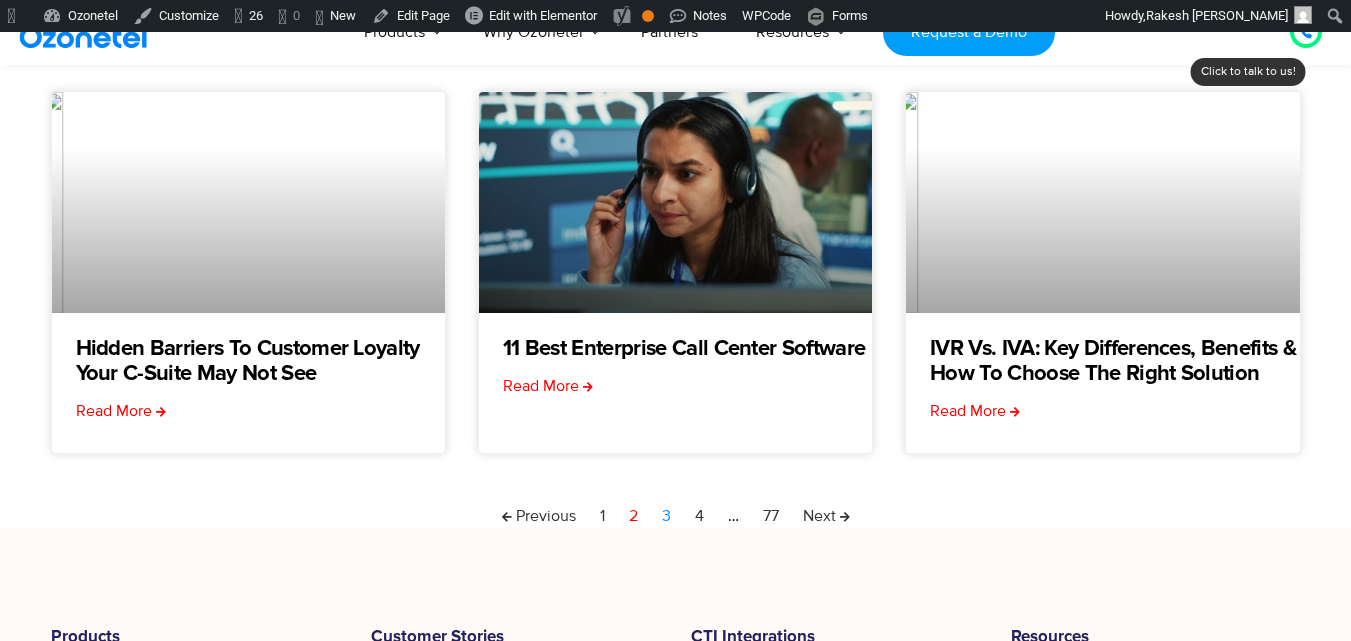 click on "Page 3" at bounding box center (666, 516) 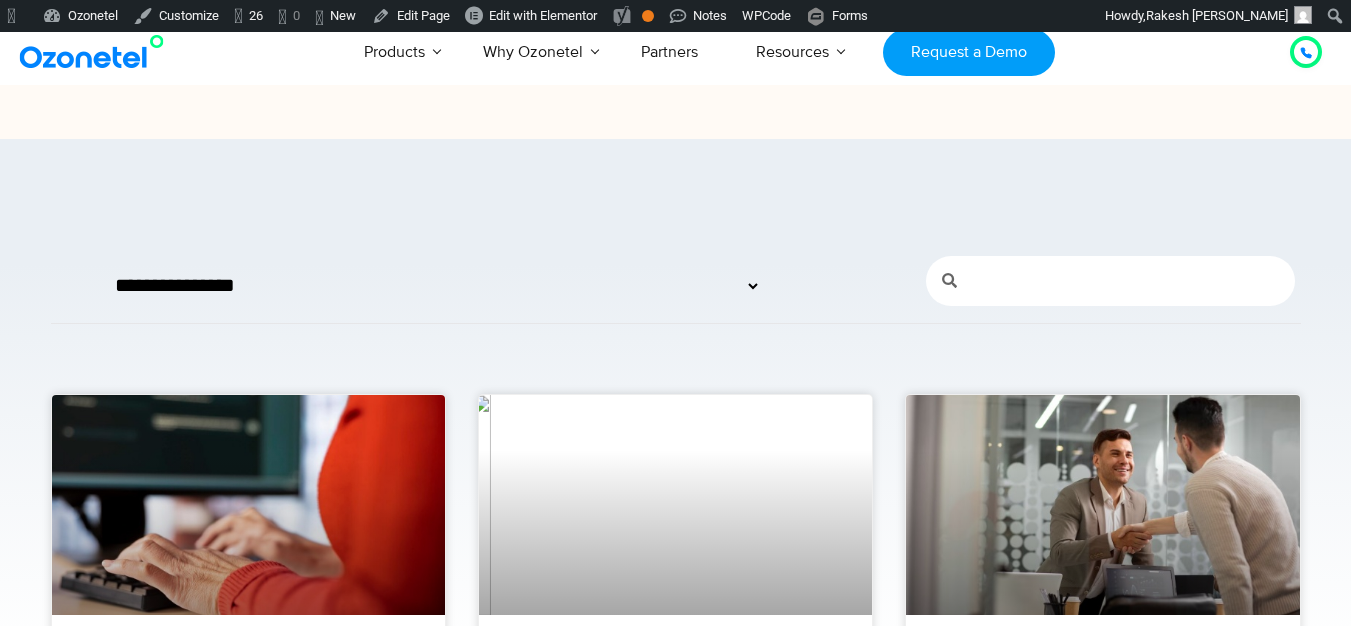 scroll, scrollTop: 0, scrollLeft: 0, axis: both 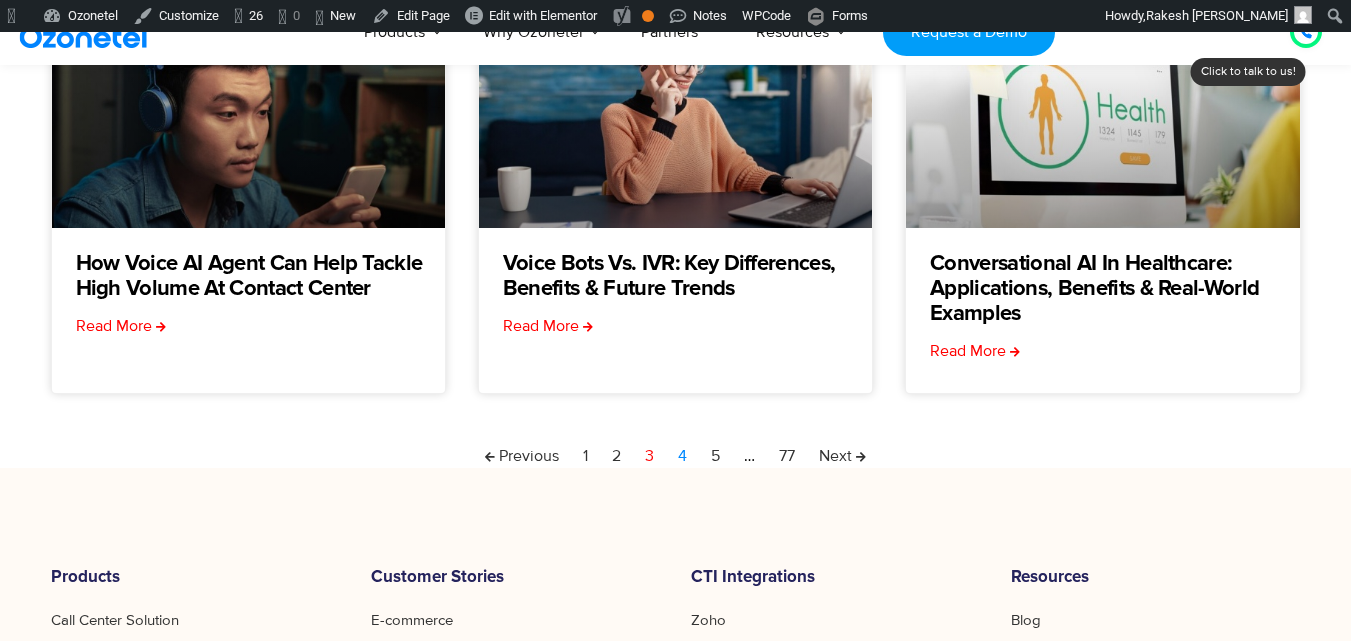 click on "Page 4" at bounding box center [682, 456] 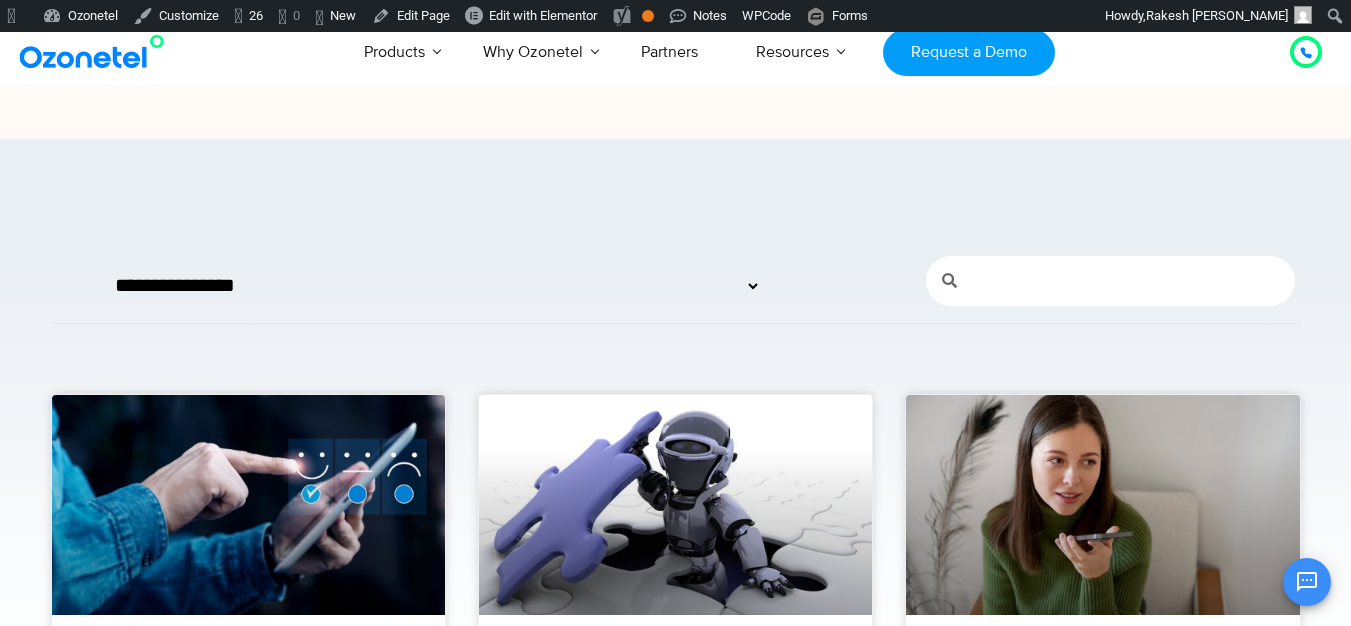 scroll, scrollTop: 0, scrollLeft: 0, axis: both 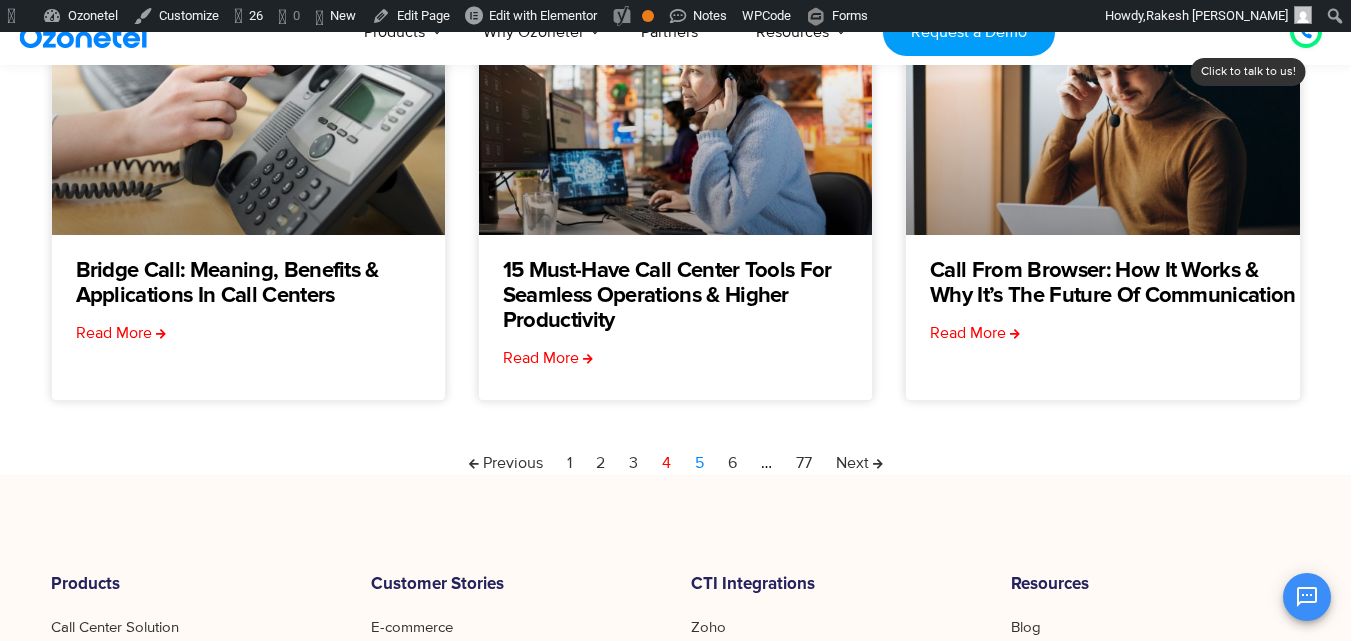 click on "Page 5" at bounding box center (699, 463) 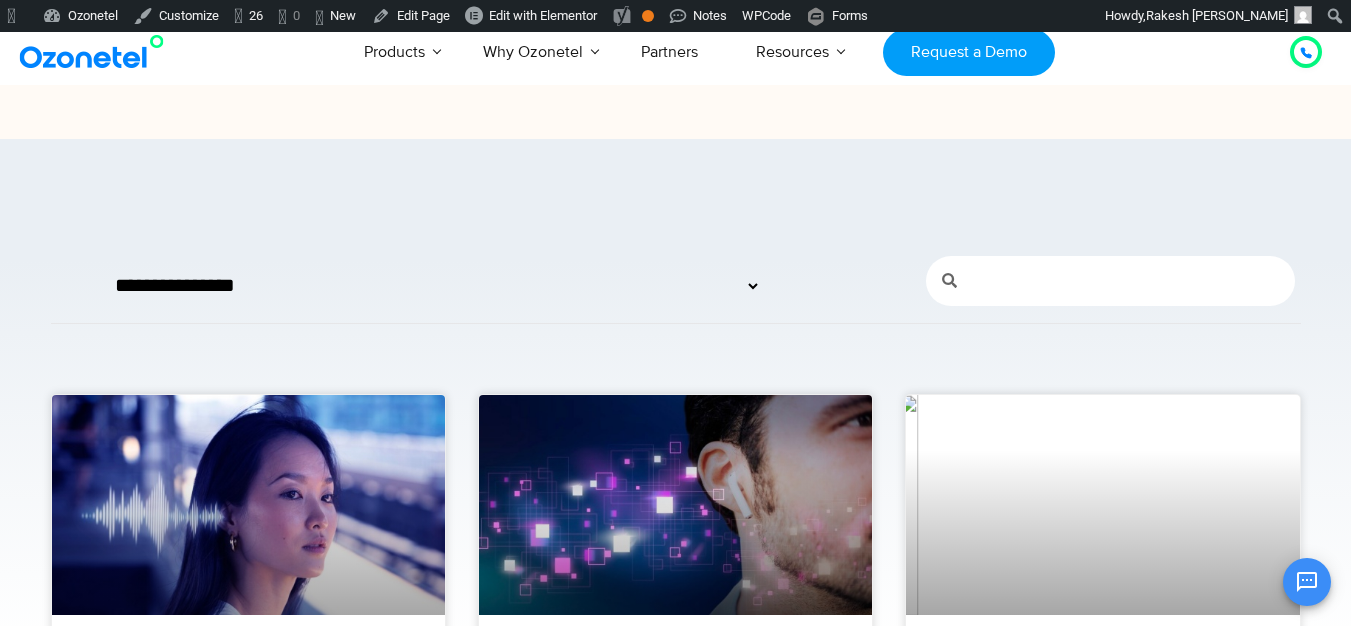 scroll, scrollTop: 112, scrollLeft: 0, axis: vertical 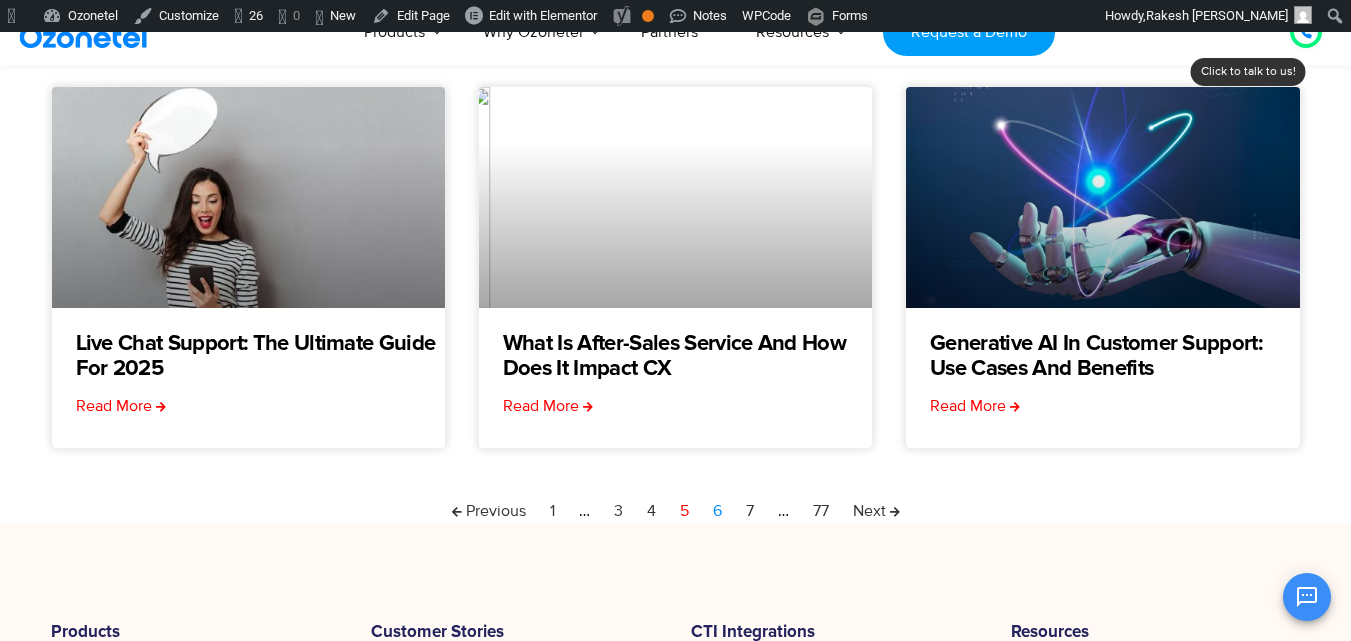 click on "Page 6" at bounding box center [717, 511] 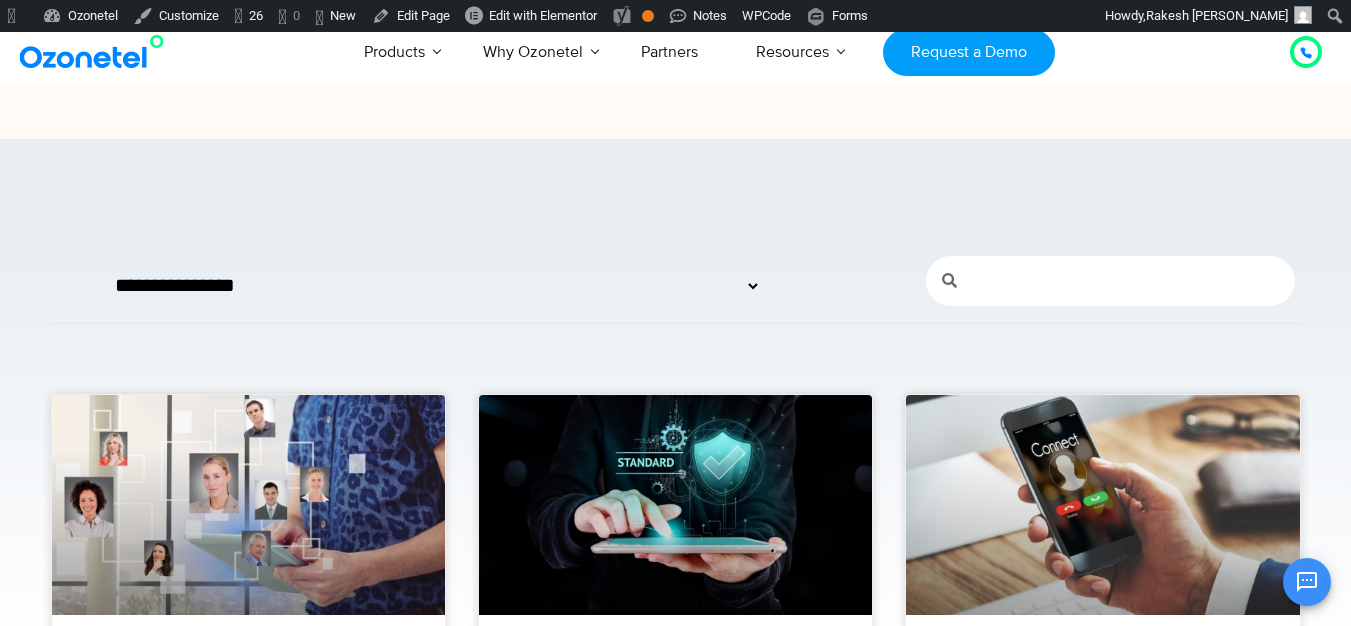 scroll, scrollTop: 40, scrollLeft: 0, axis: vertical 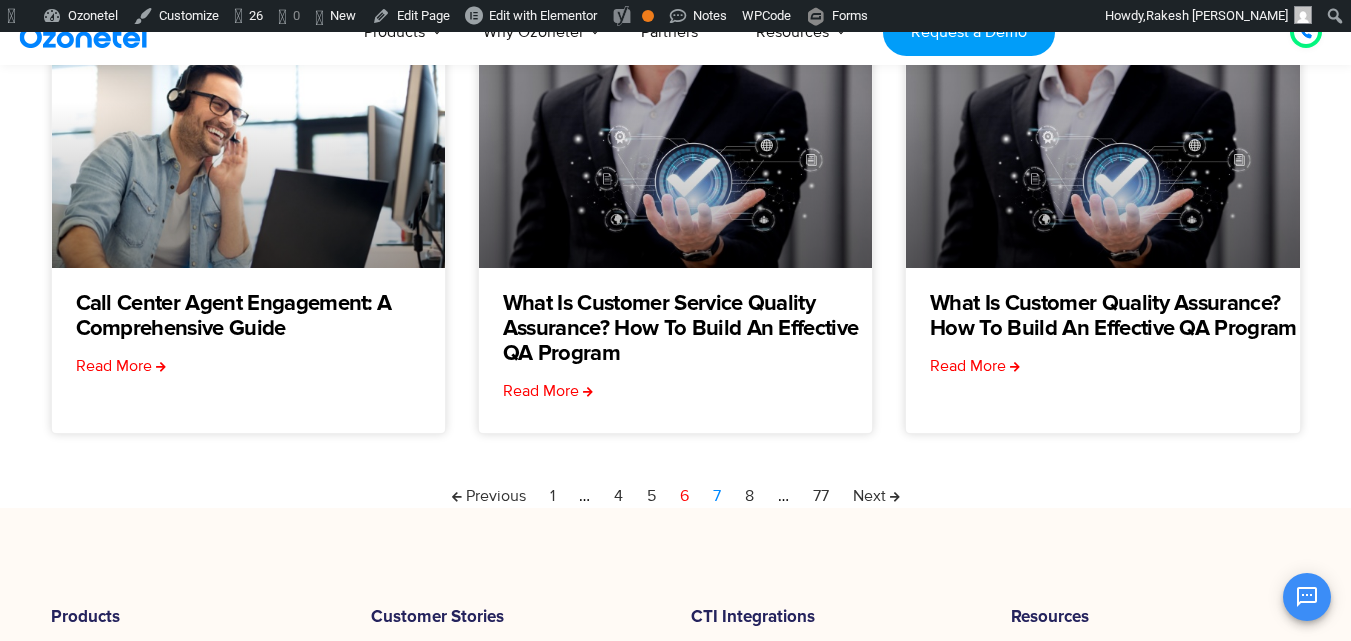 click on "Page 7" at bounding box center (717, 496) 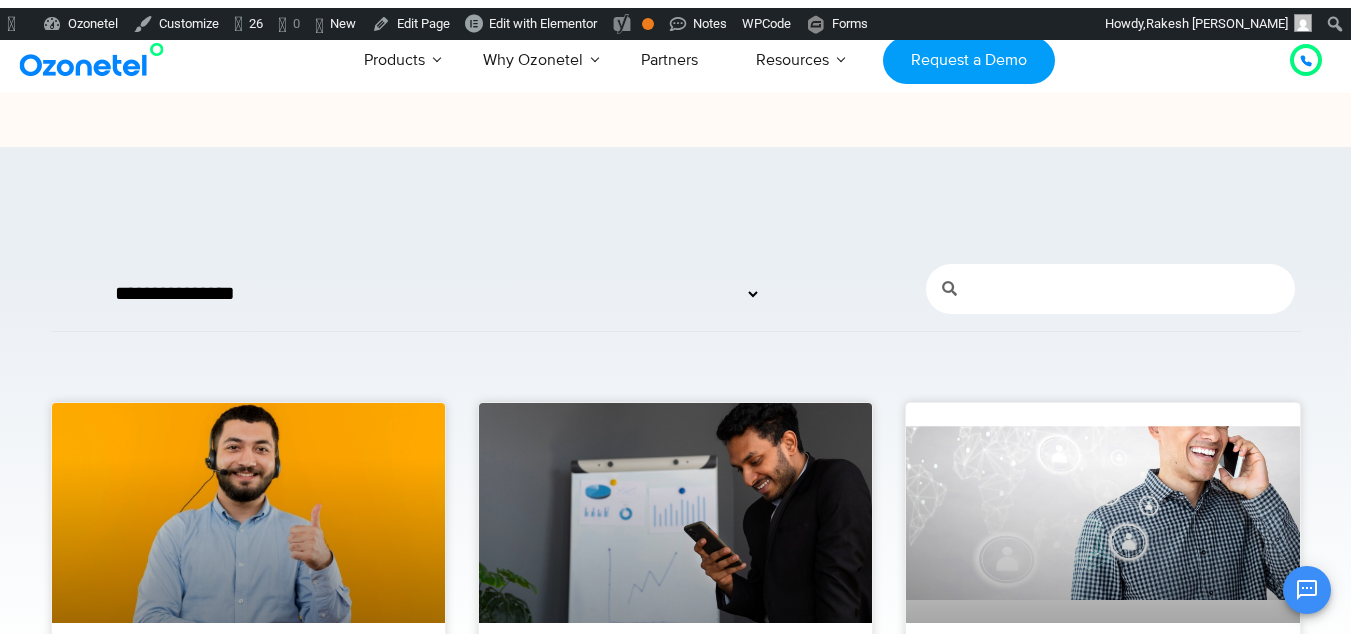 scroll, scrollTop: 280, scrollLeft: 0, axis: vertical 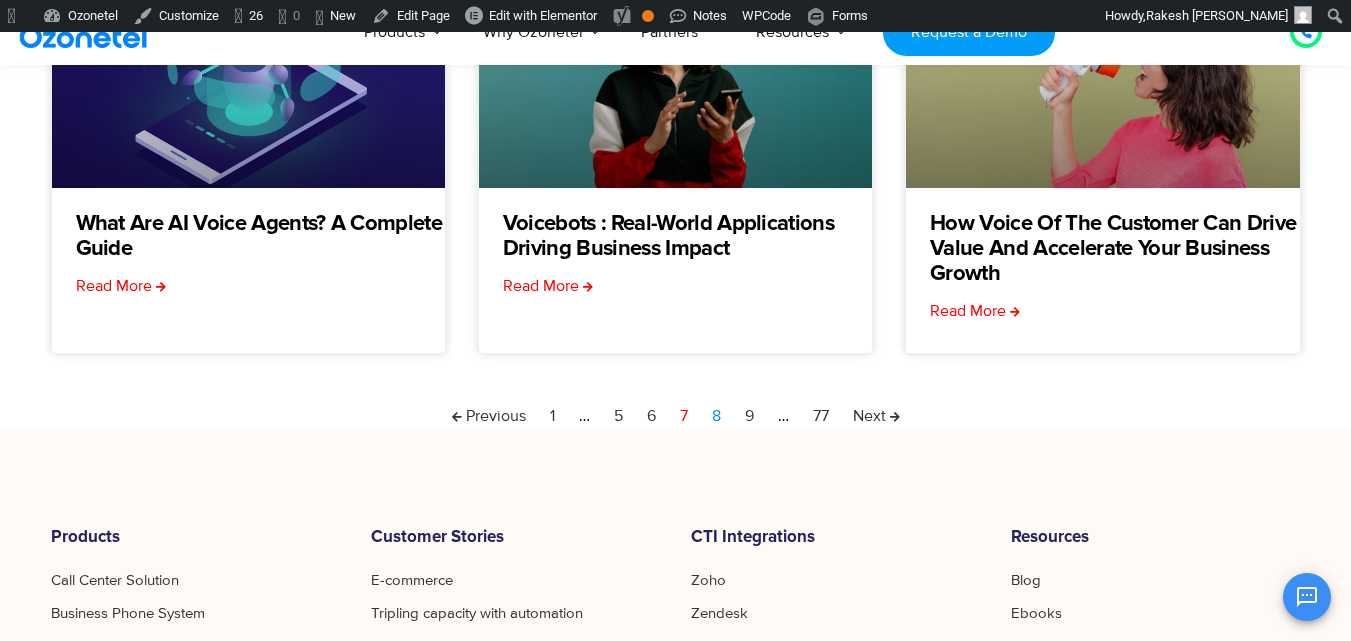 click on "Page 8" at bounding box center [716, 416] 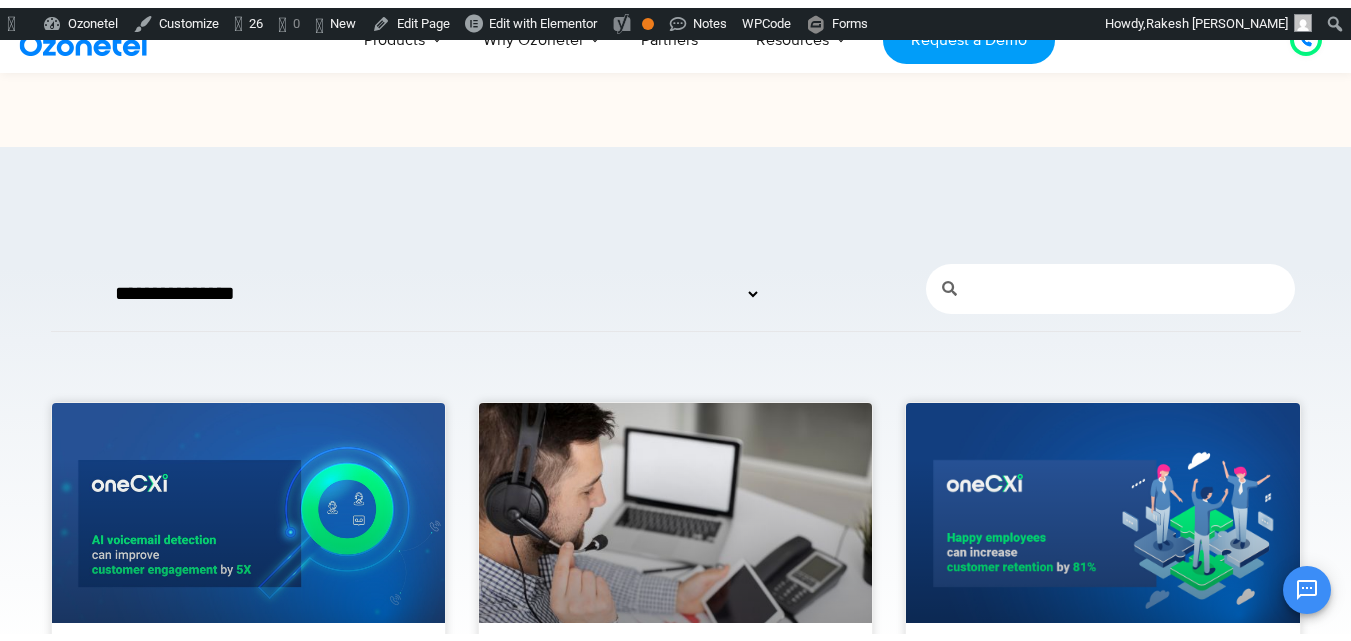 scroll, scrollTop: 280, scrollLeft: 0, axis: vertical 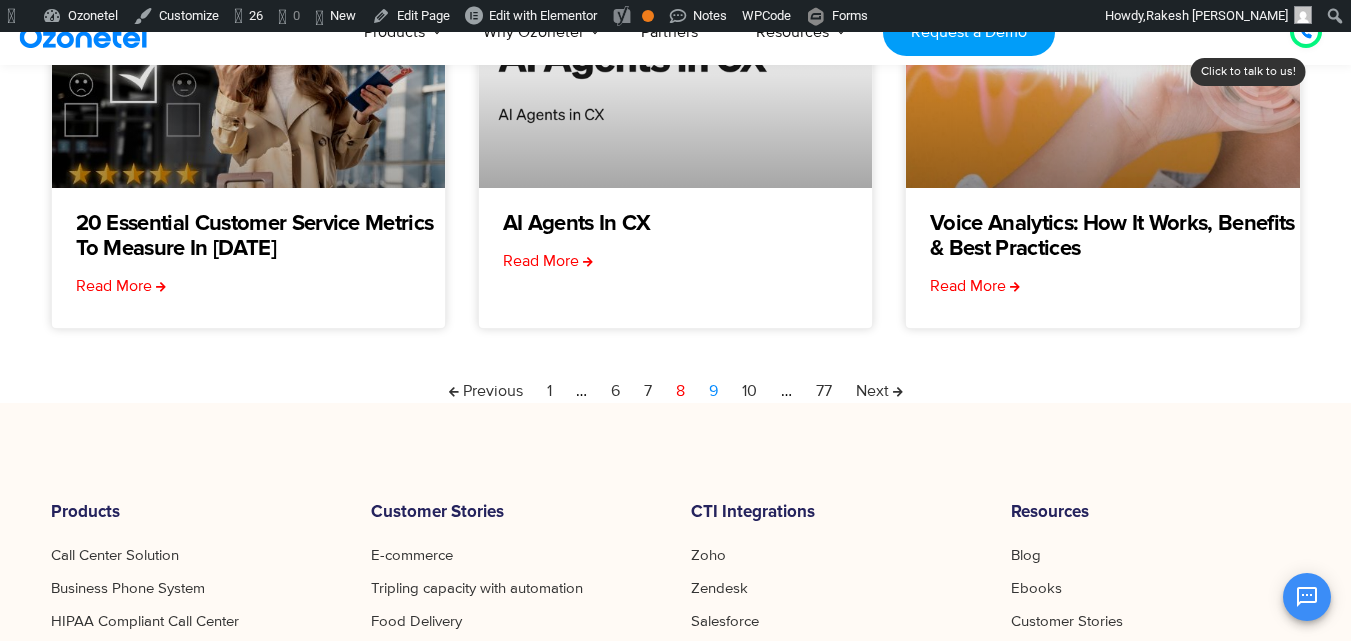 click on "Page 9" at bounding box center (713, 391) 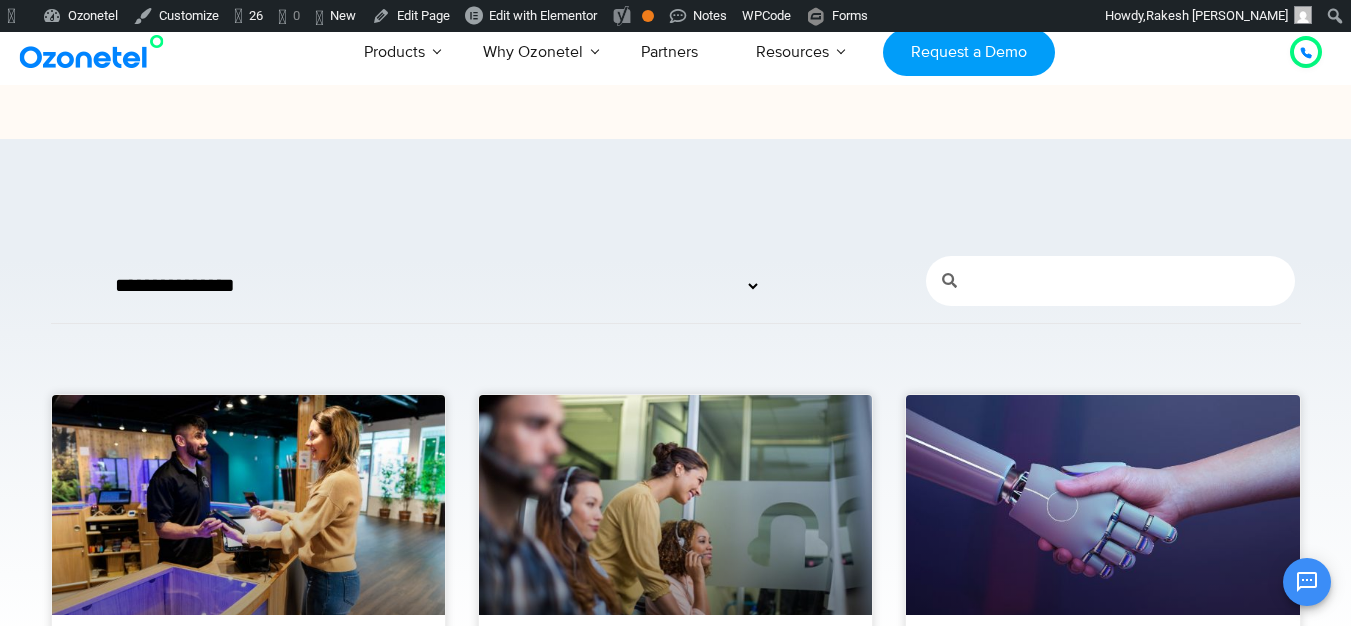 scroll, scrollTop: 147, scrollLeft: 0, axis: vertical 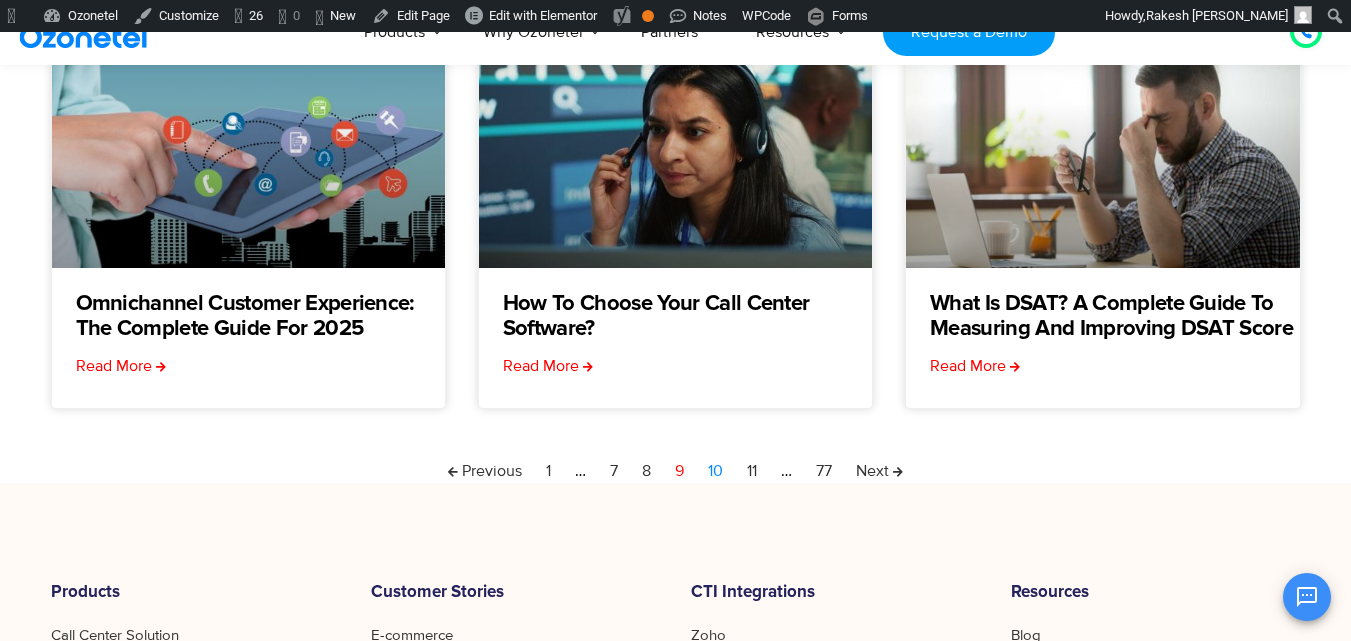 click on "Page 10" at bounding box center (715, 471) 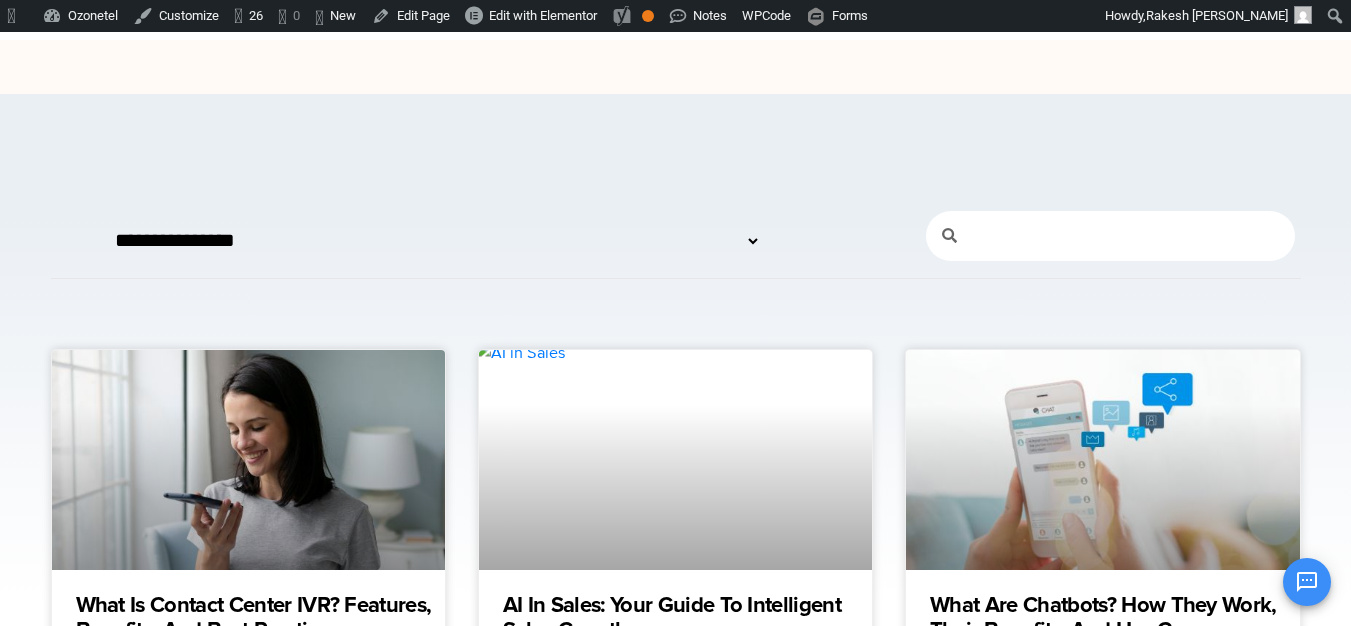 scroll, scrollTop: 0, scrollLeft: 0, axis: both 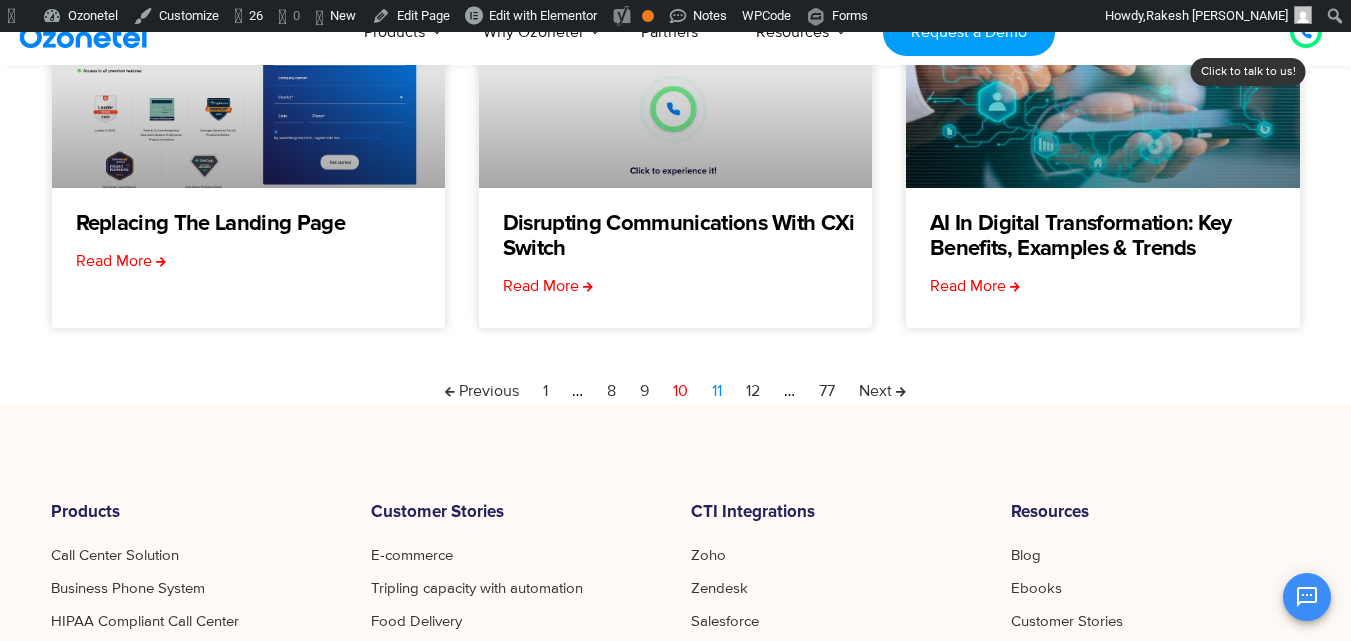 click on "Page 11" at bounding box center (717, 391) 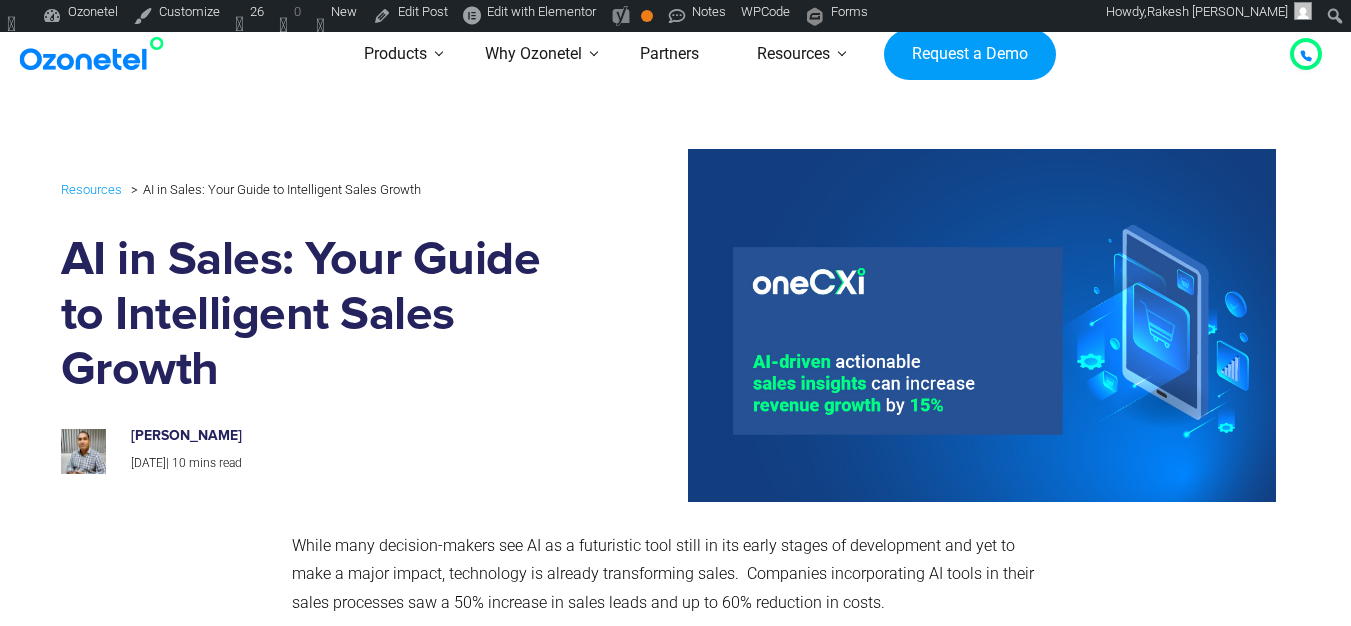 scroll, scrollTop: 0, scrollLeft: 0, axis: both 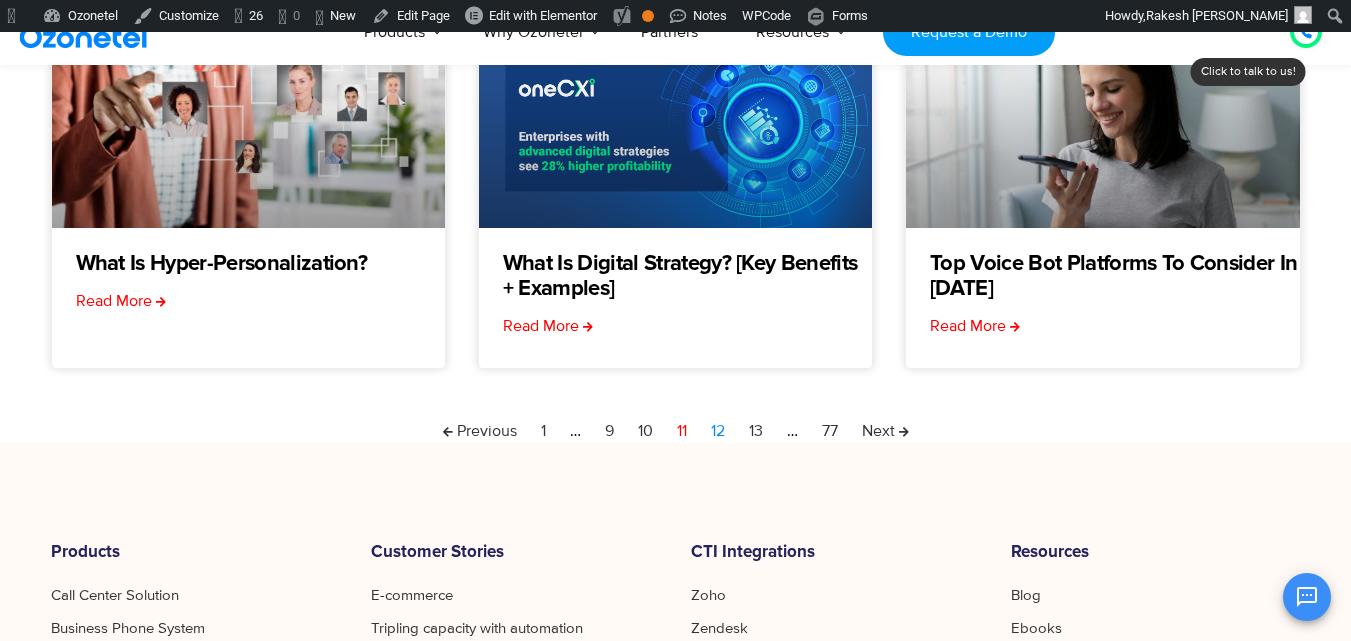 click on "Page 12" at bounding box center (718, 431) 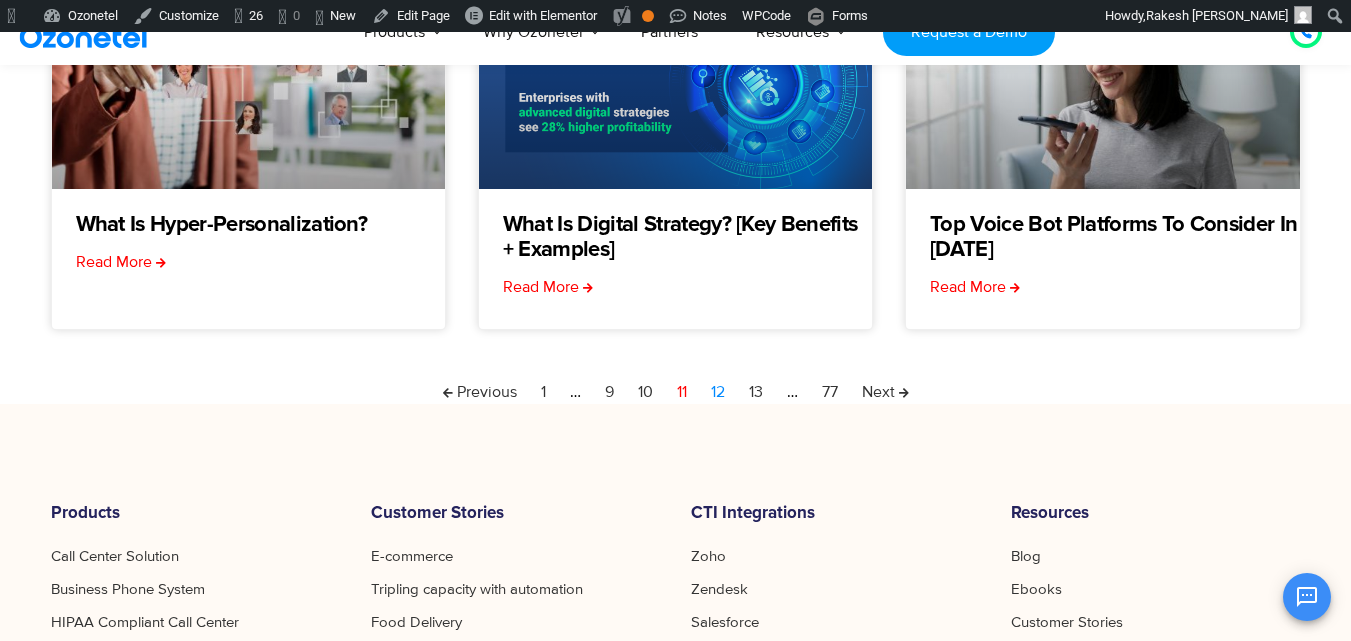 scroll, scrollTop: 840, scrollLeft: 0, axis: vertical 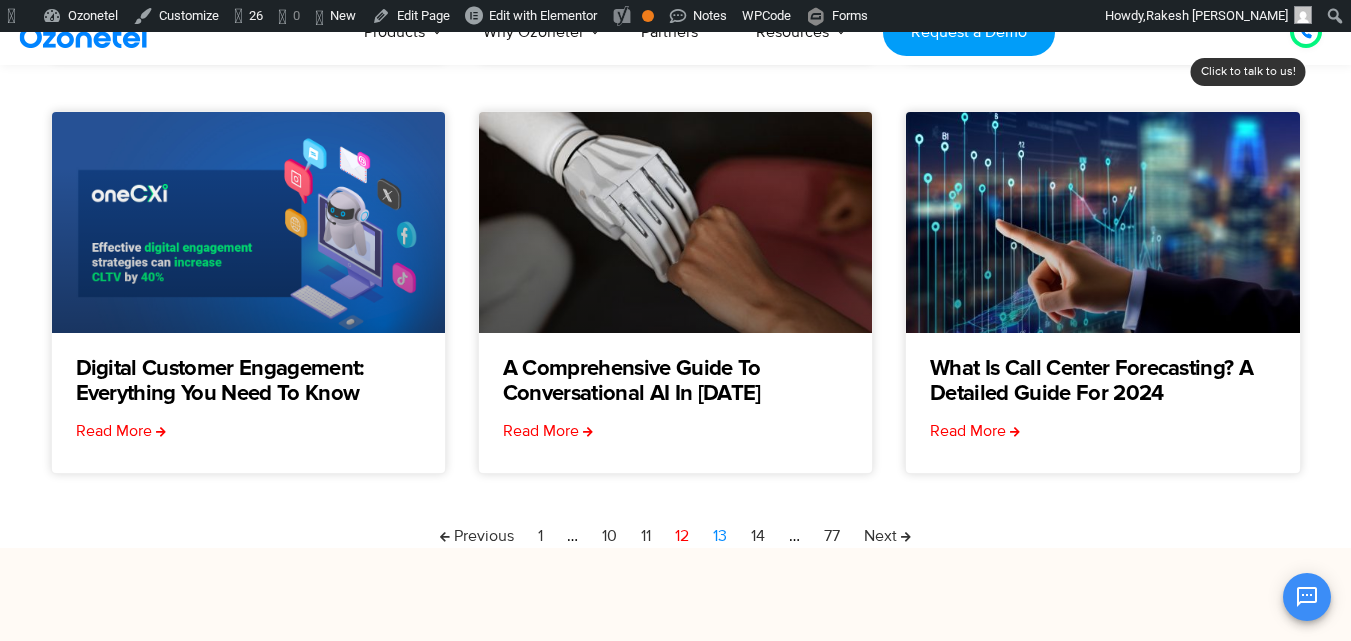 click on "Page 13" at bounding box center (720, 536) 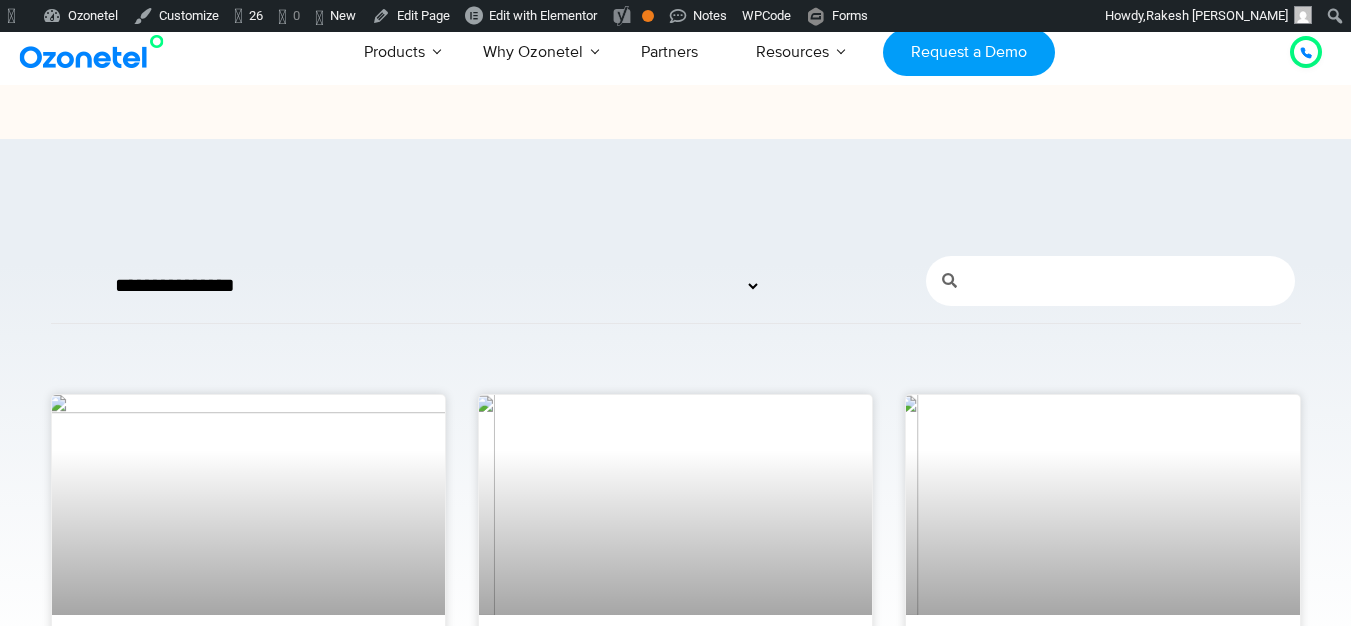 scroll, scrollTop: 38, scrollLeft: 0, axis: vertical 